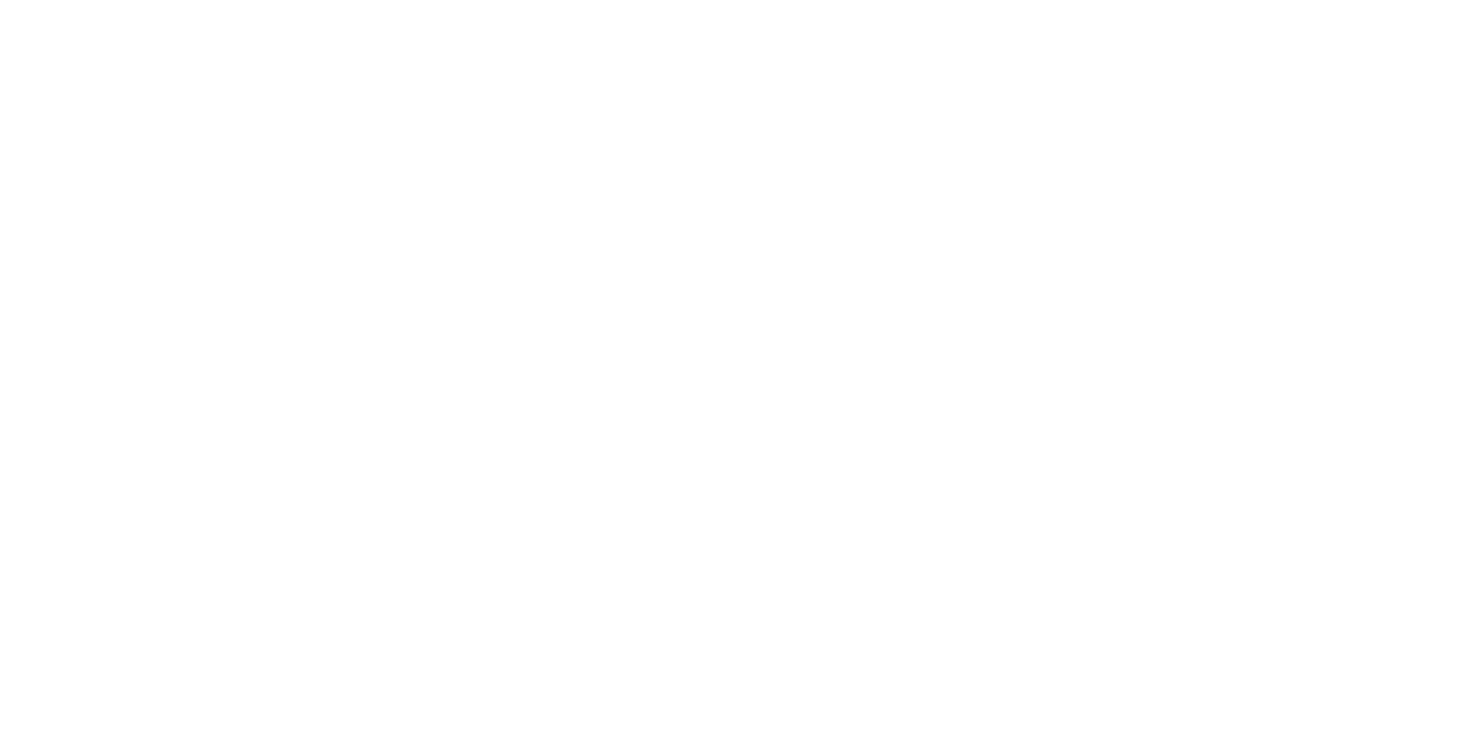 scroll, scrollTop: 0, scrollLeft: 0, axis: both 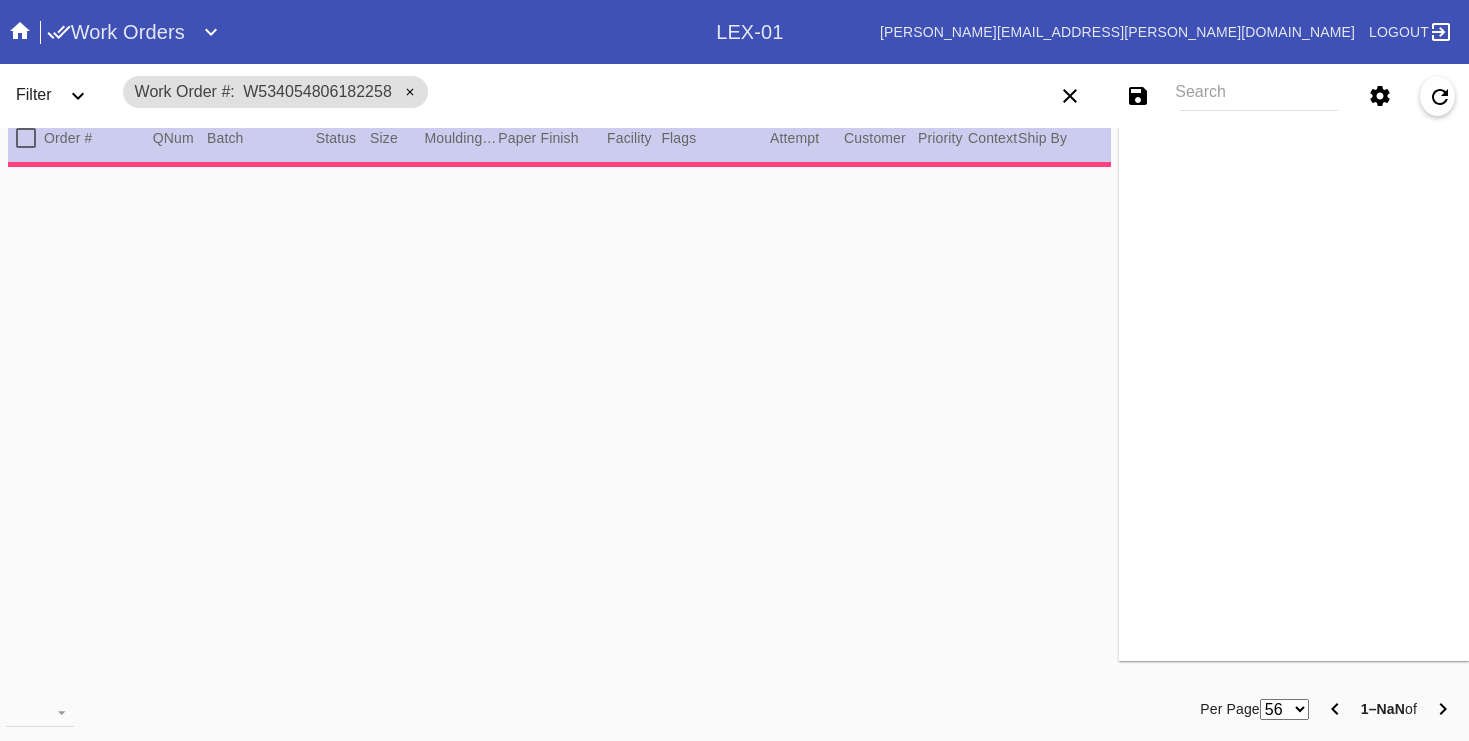 type on "1.25" 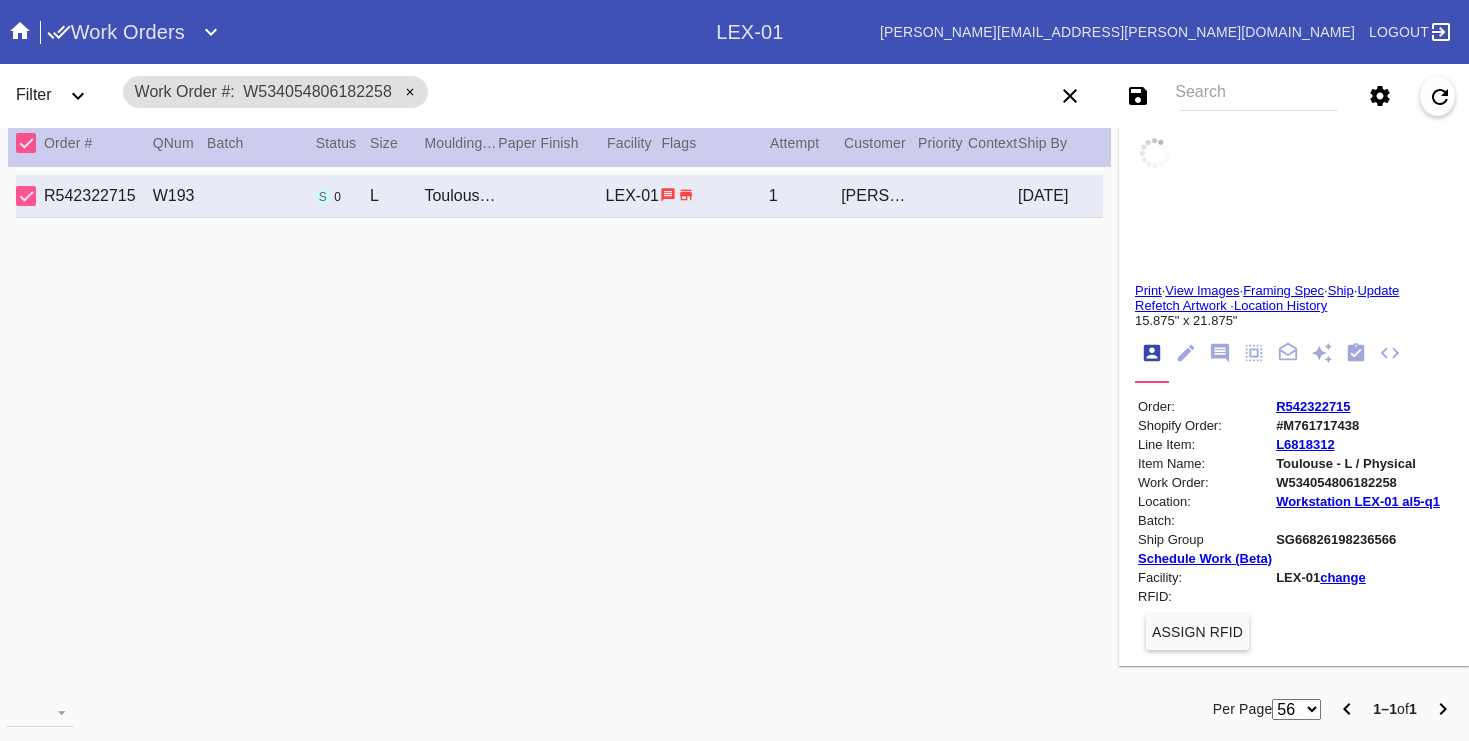 scroll, scrollTop: 0, scrollLeft: 0, axis: both 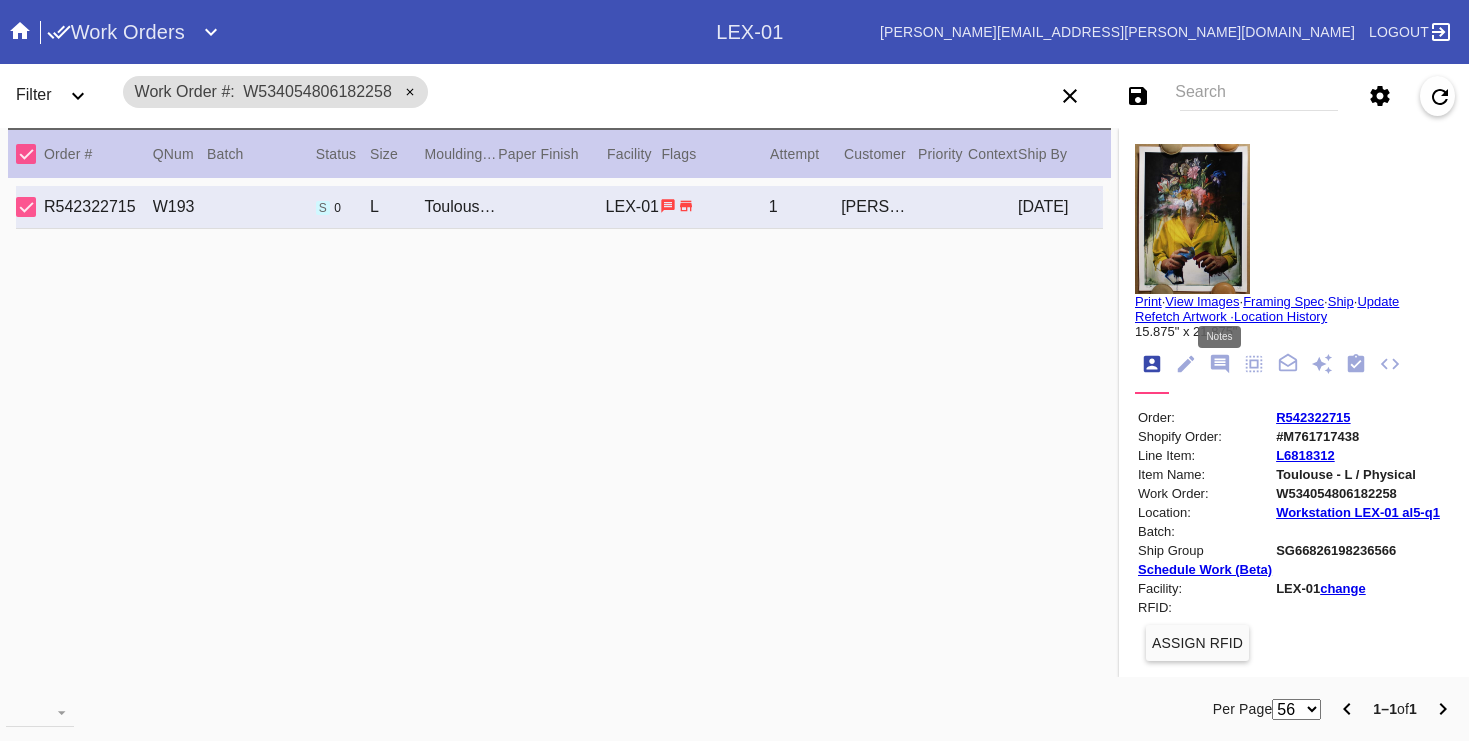 click 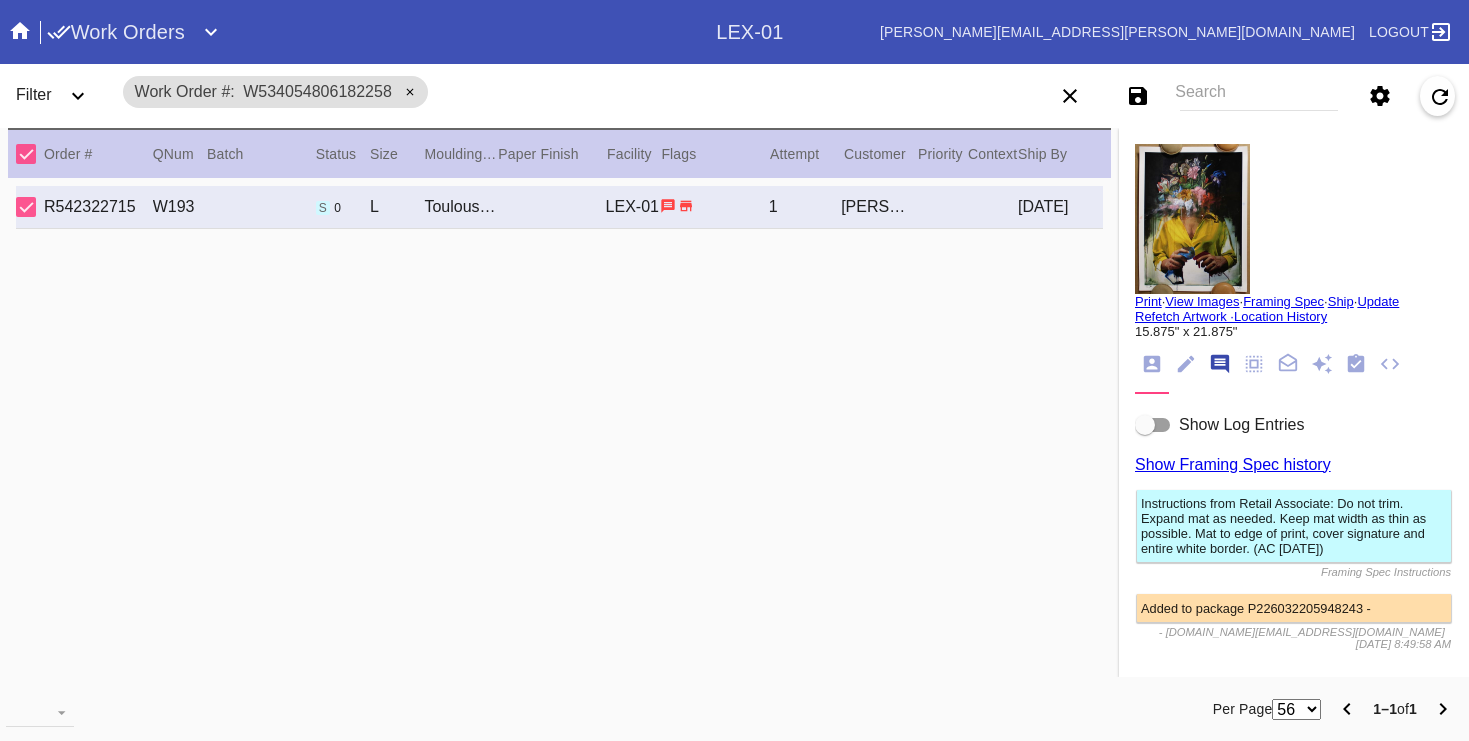 scroll, scrollTop: 123, scrollLeft: 0, axis: vertical 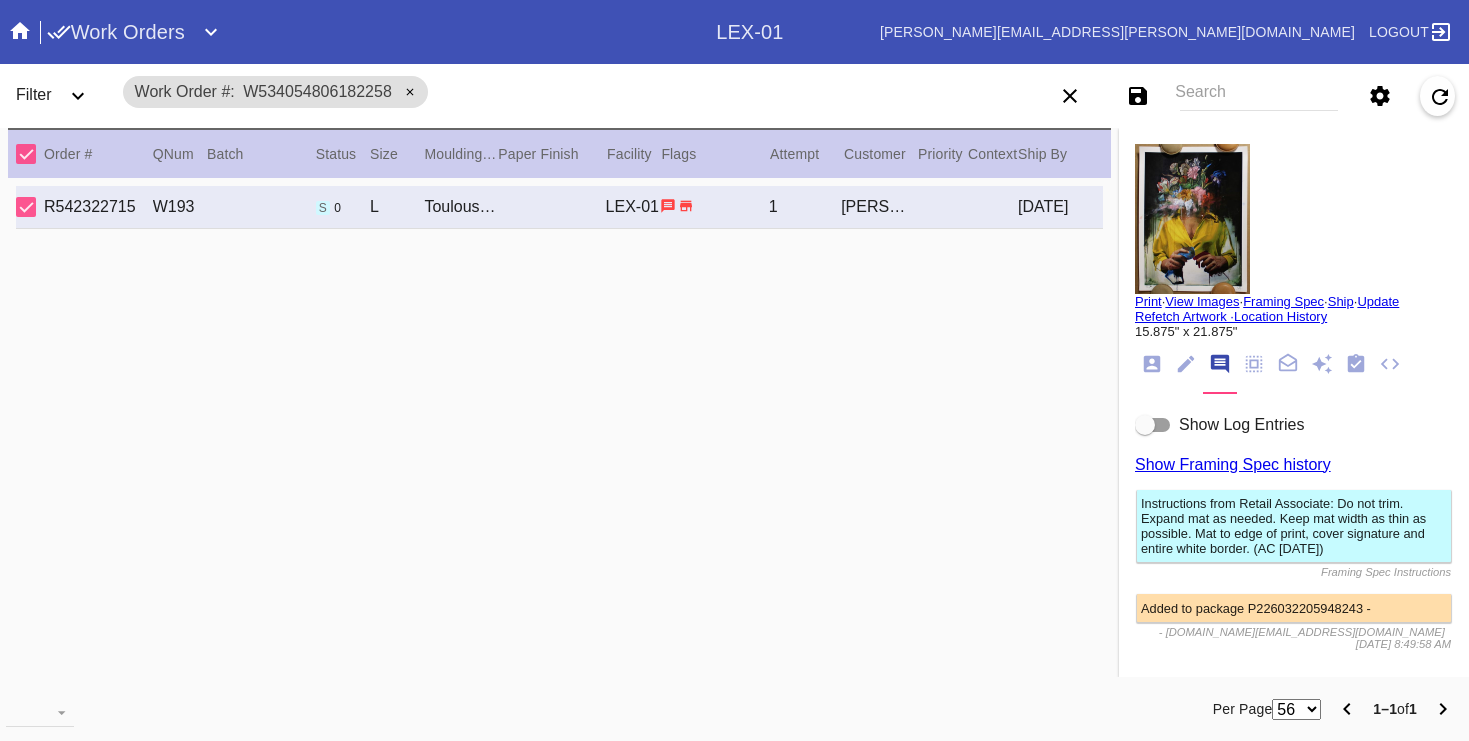 click on "Show Log Entries" at bounding box center [1241, 424] 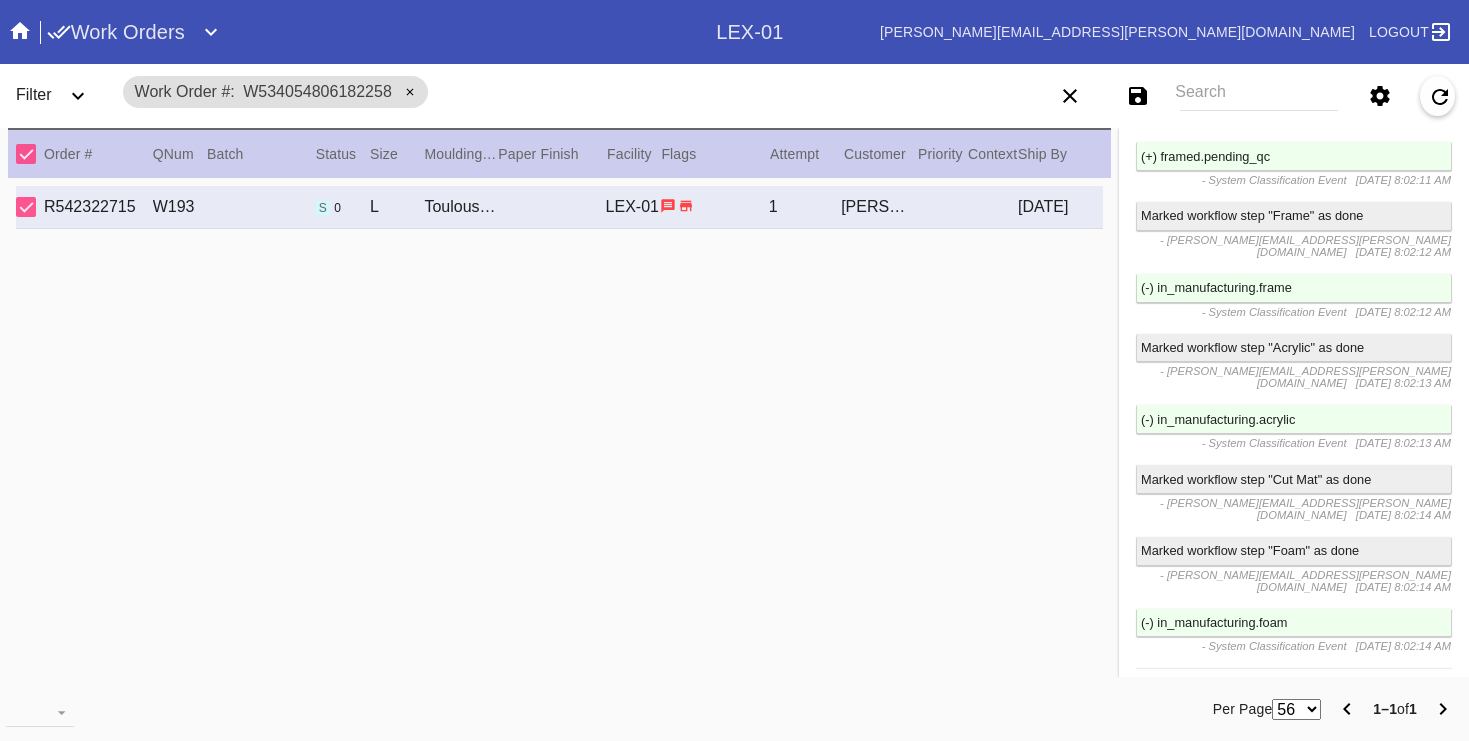 scroll, scrollTop: 4358, scrollLeft: 0, axis: vertical 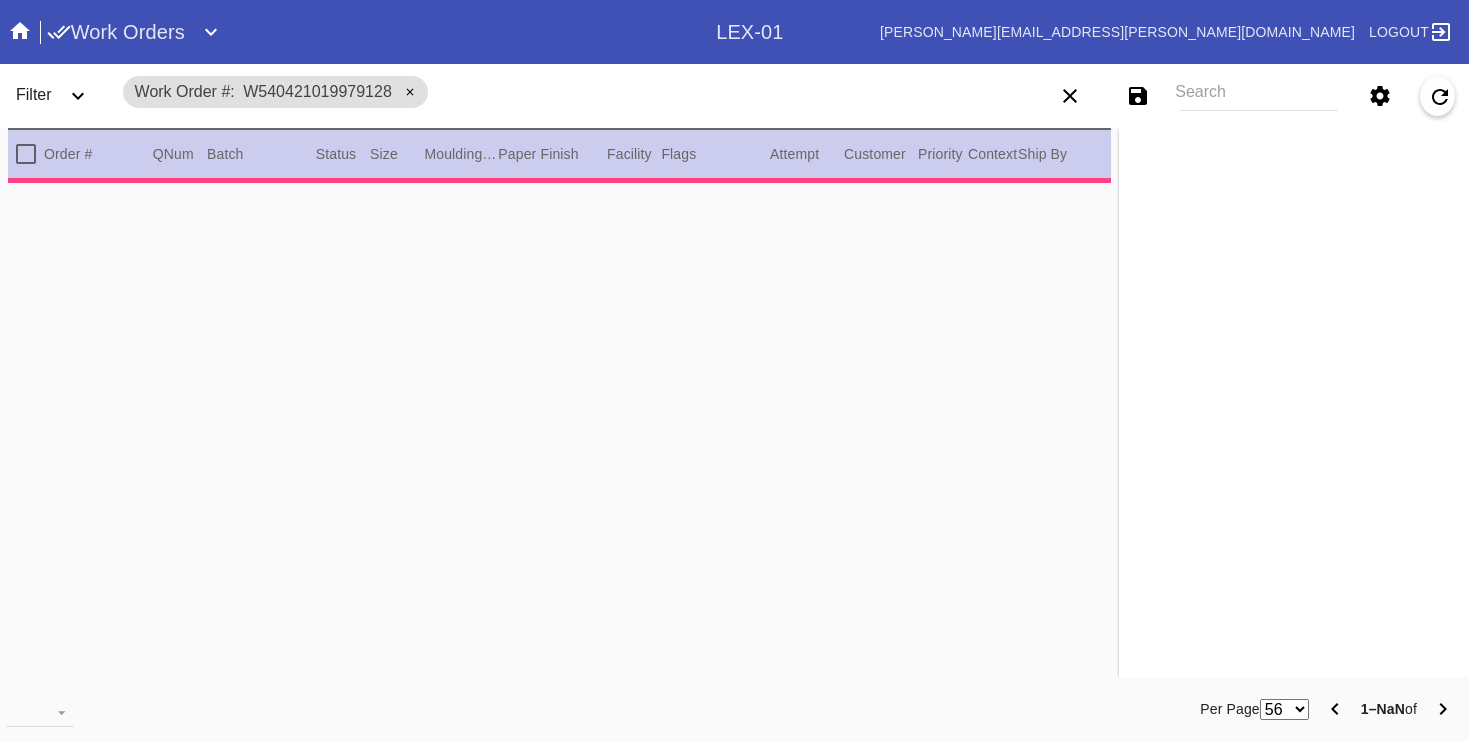 type on "4.25" 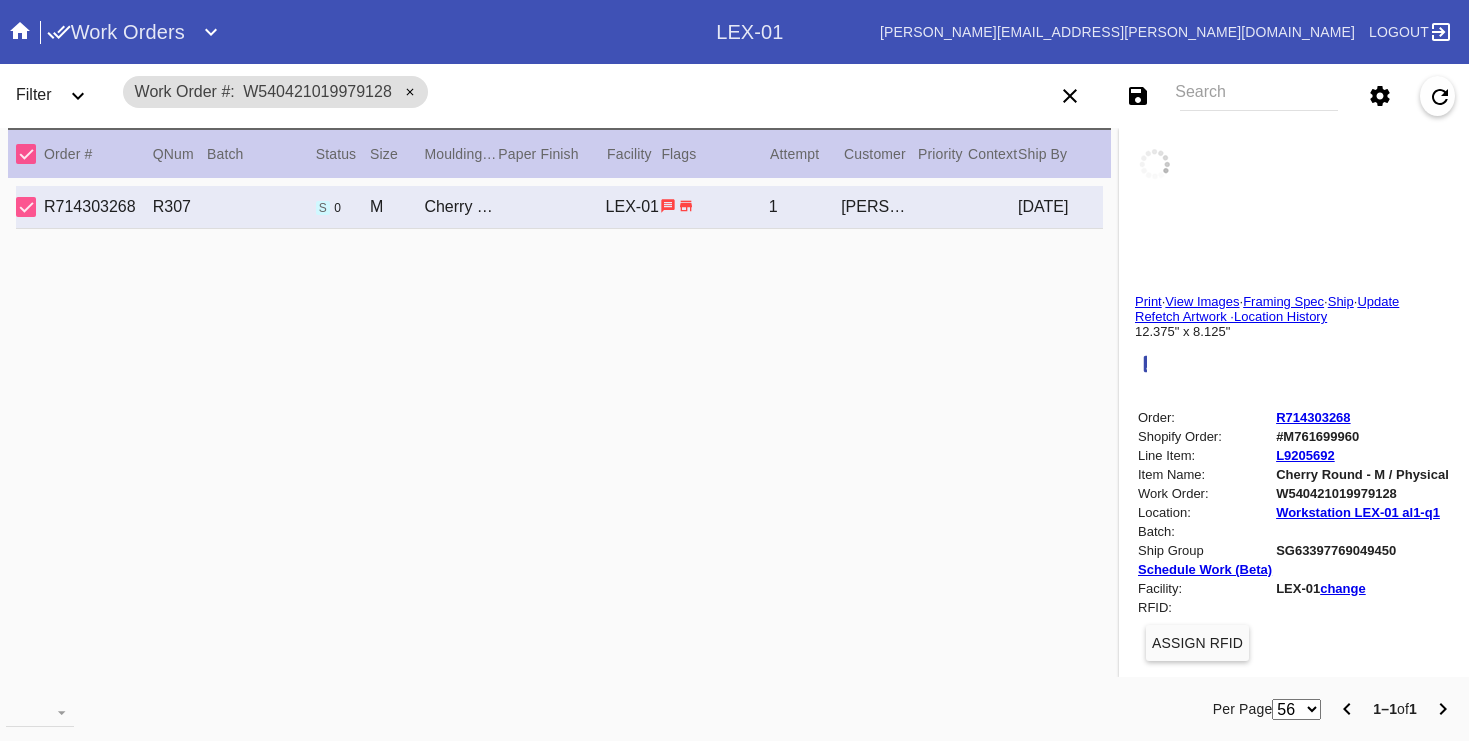 scroll, scrollTop: 11, scrollLeft: 0, axis: vertical 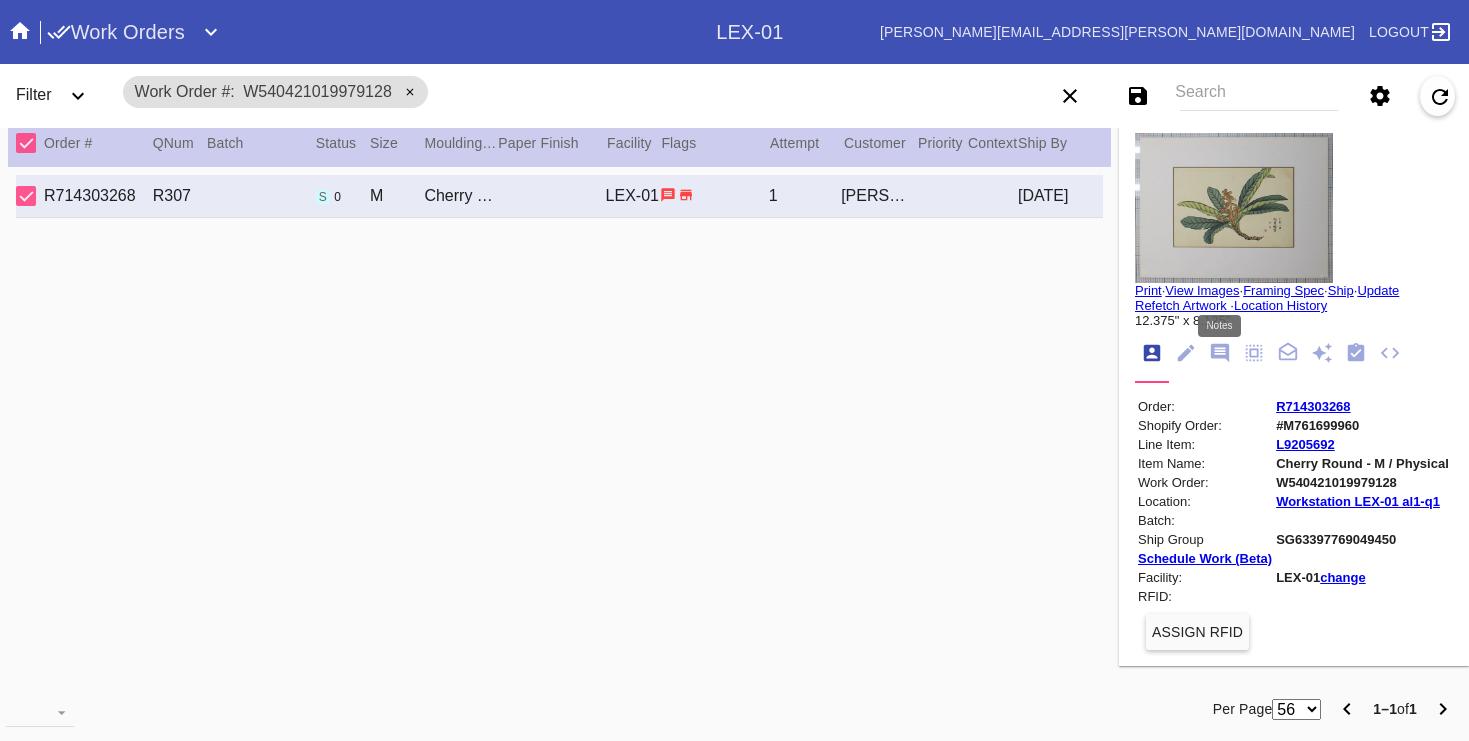 click 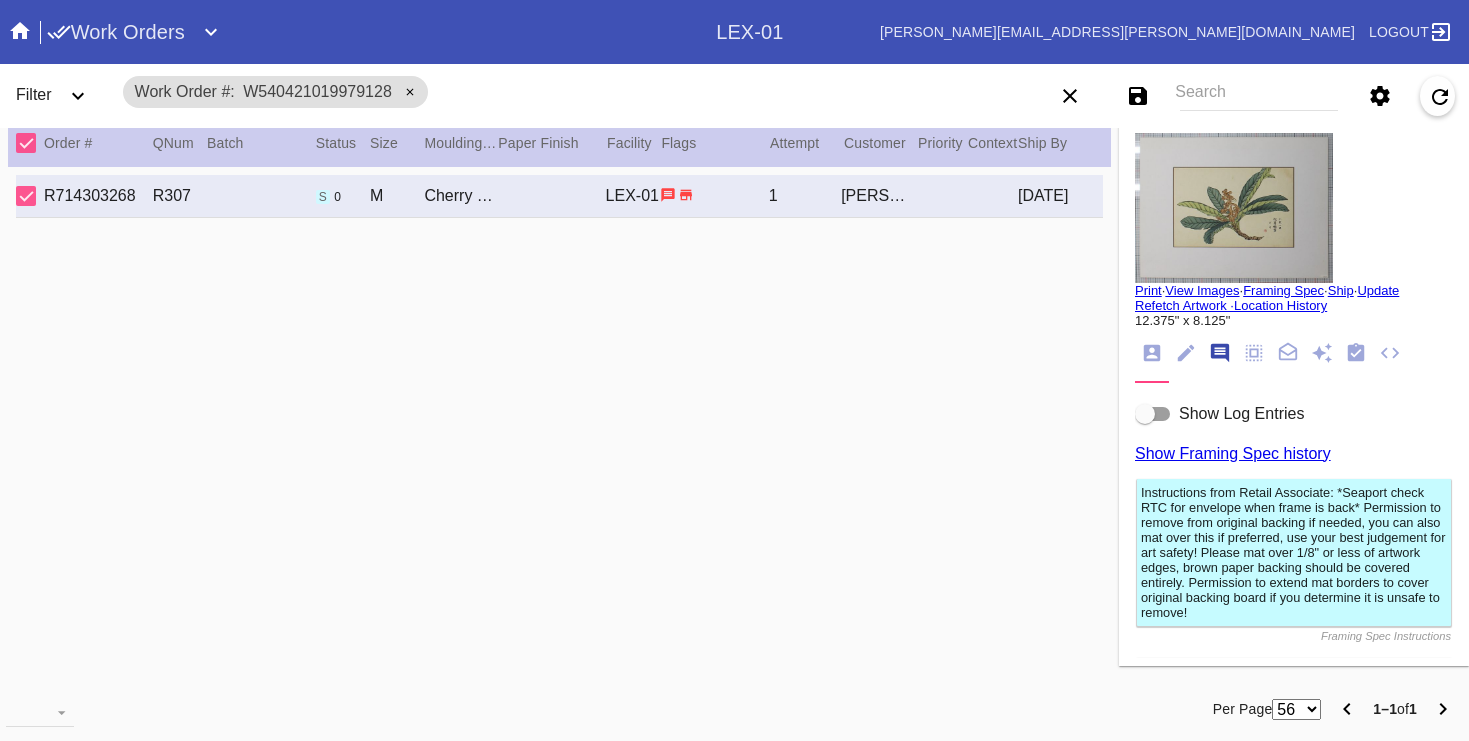 scroll, scrollTop: 123, scrollLeft: 0, axis: vertical 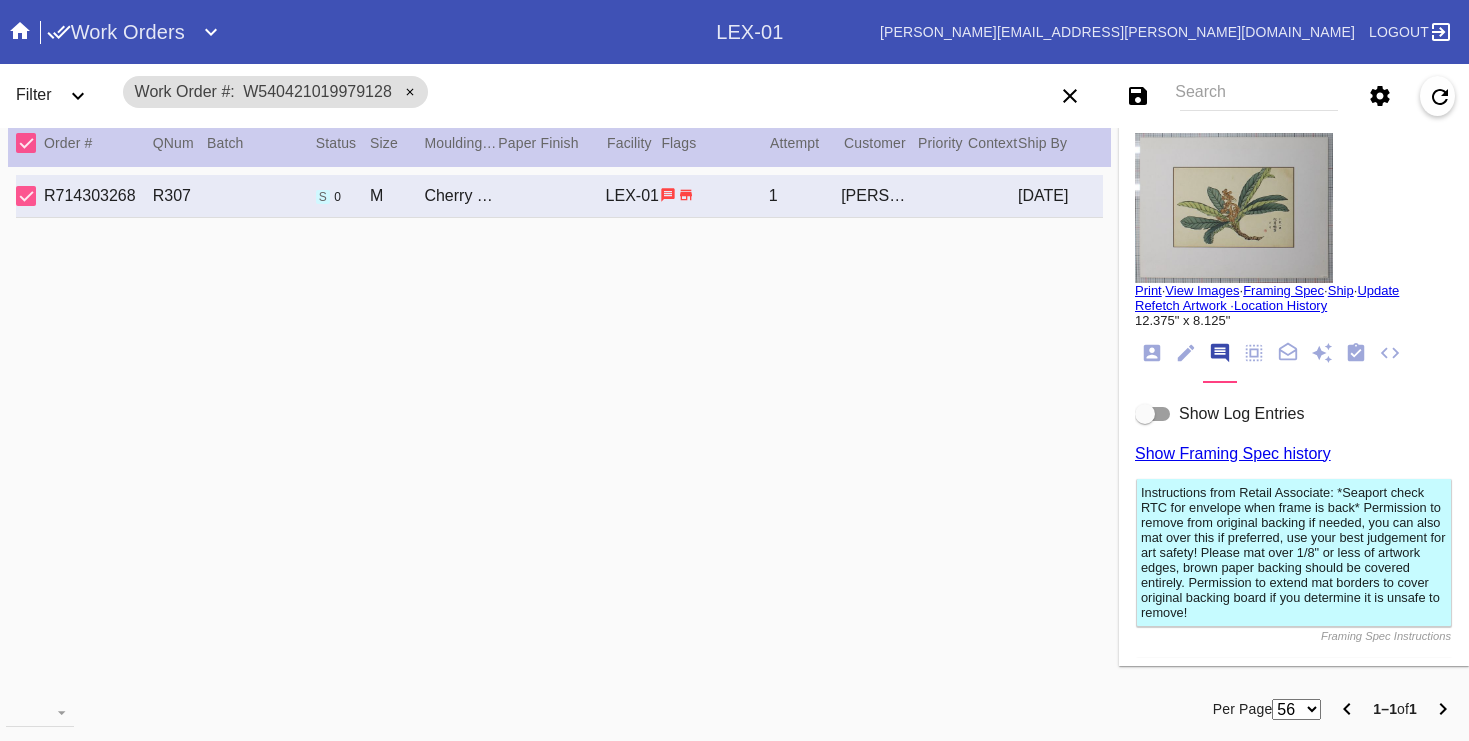 click on "Show Log Entries" at bounding box center (1241, 413) 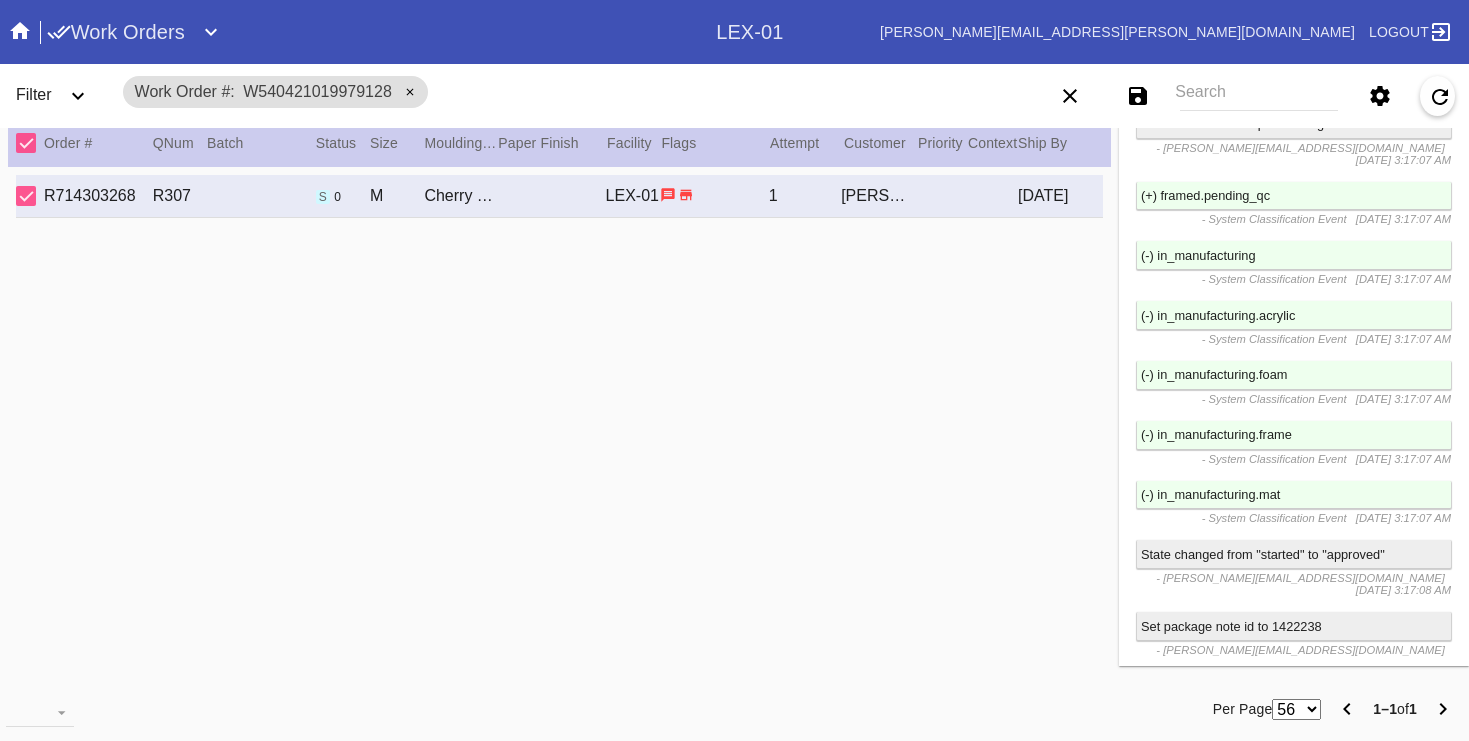 scroll, scrollTop: 7085, scrollLeft: 0, axis: vertical 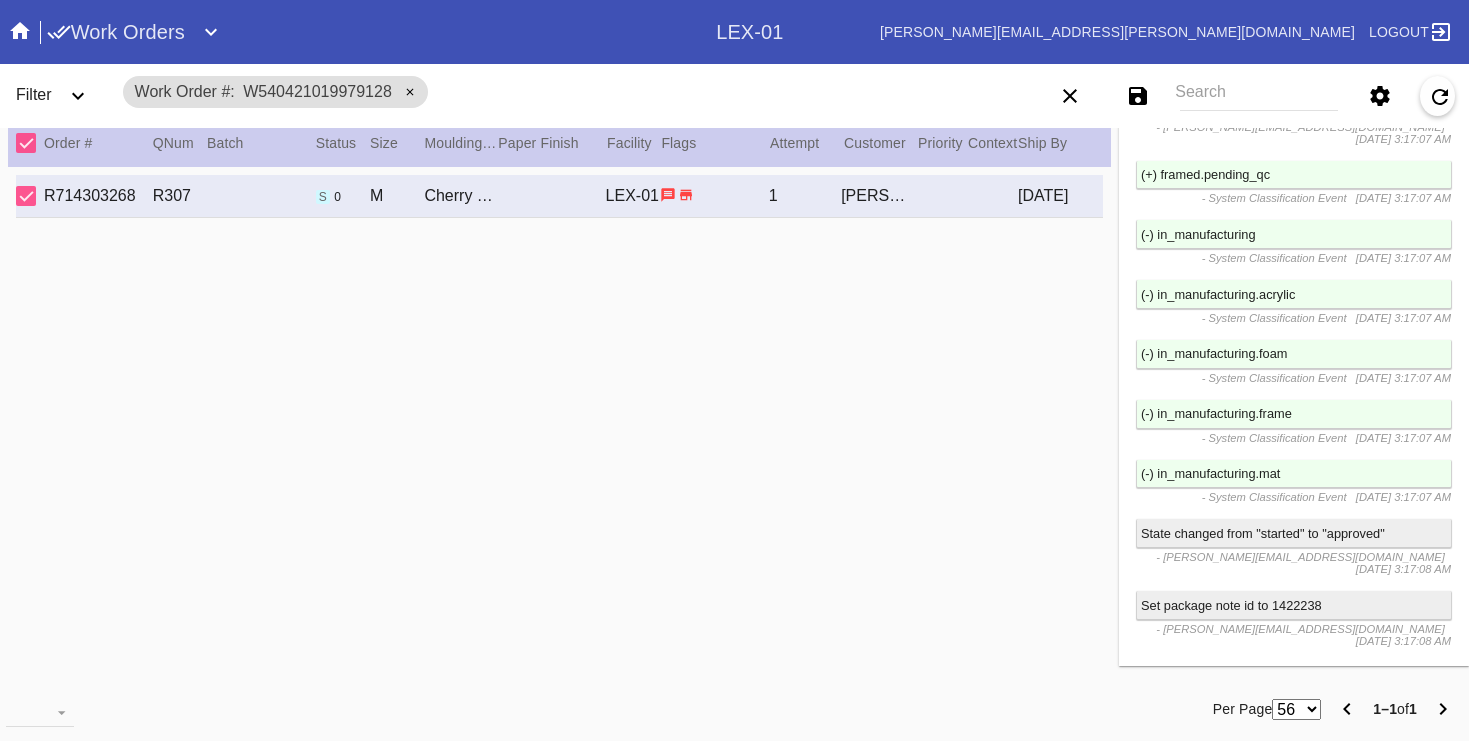 click on "Added to package P642623545448195 -" at bounding box center (1294, 736) 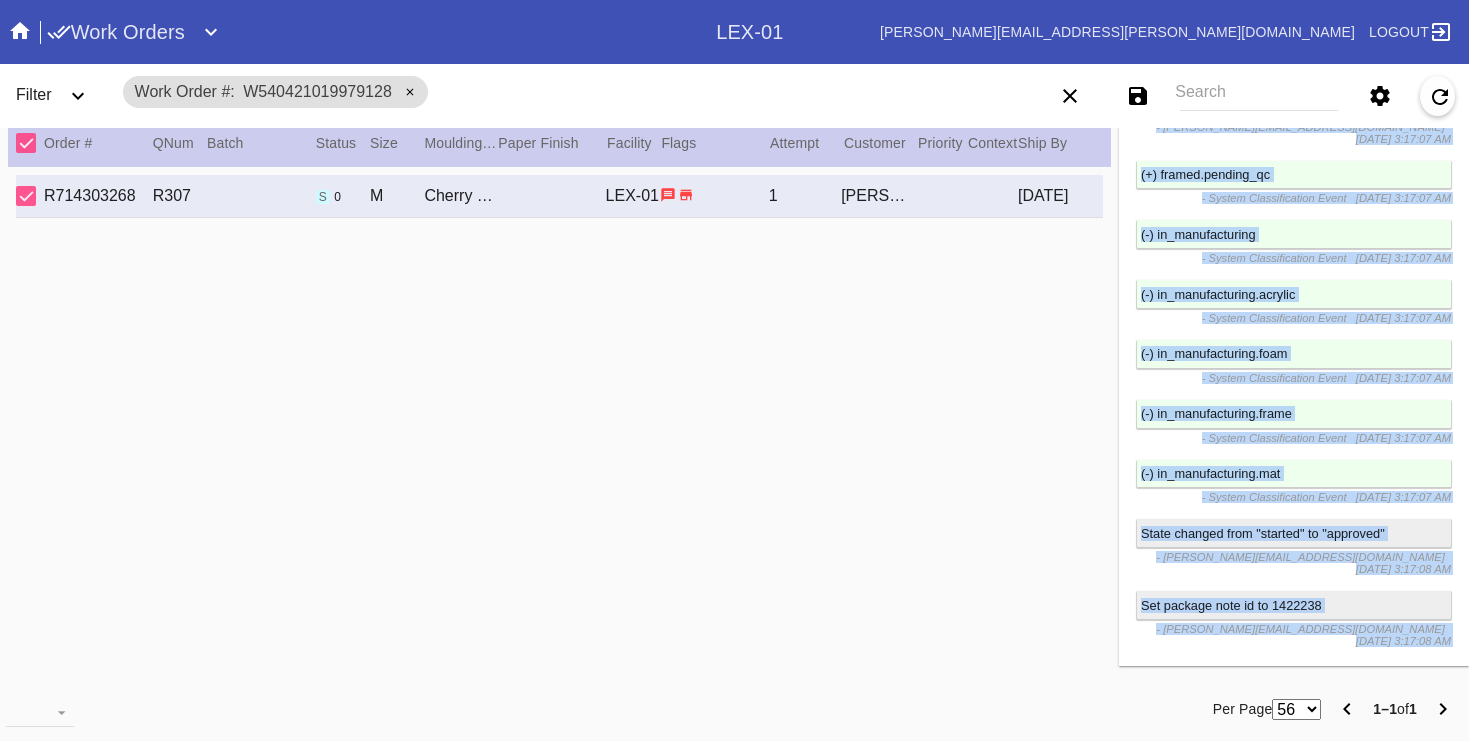 drag, startPoint x: 1327, startPoint y: 437, endPoint x: 1149, endPoint y: 449, distance: 178.40404 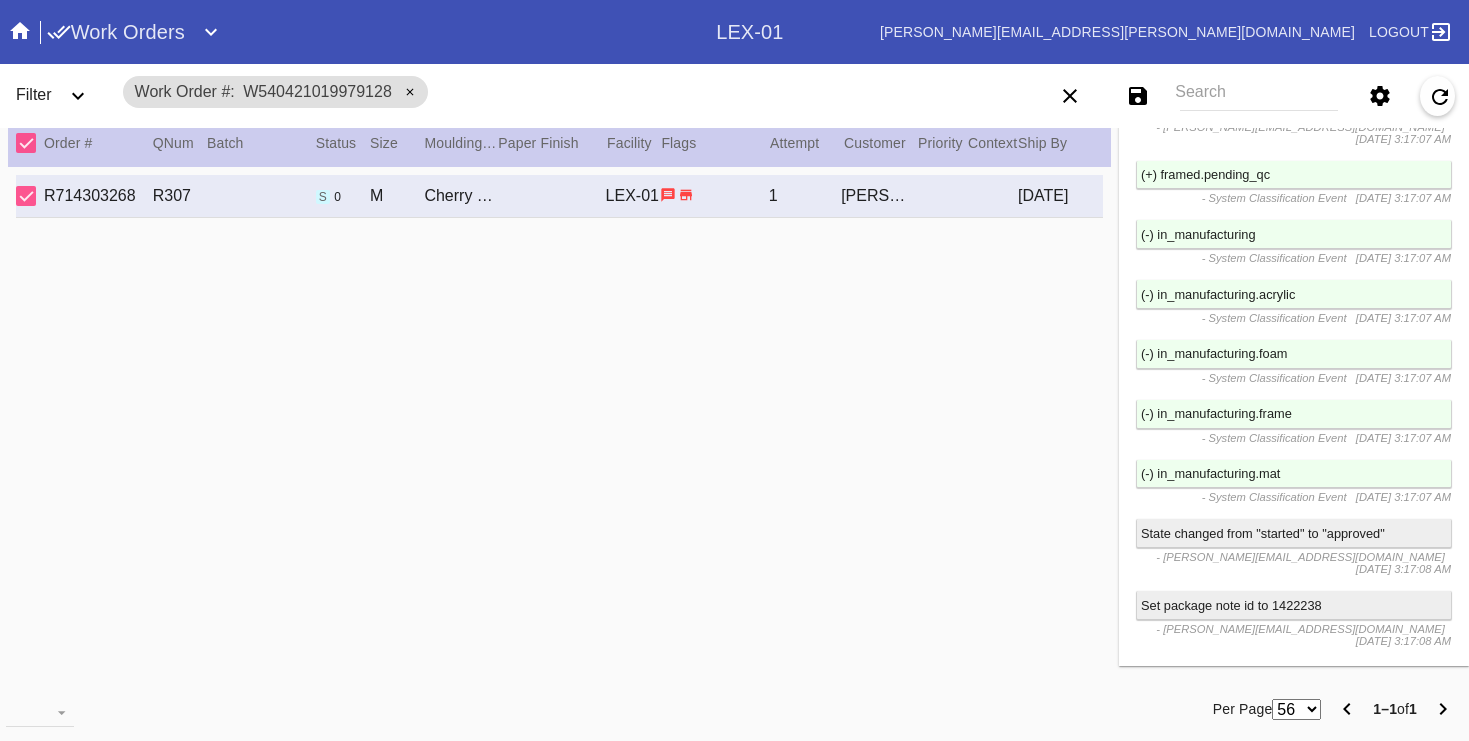 click on "(+) shipped" at bounding box center [1294, 940] 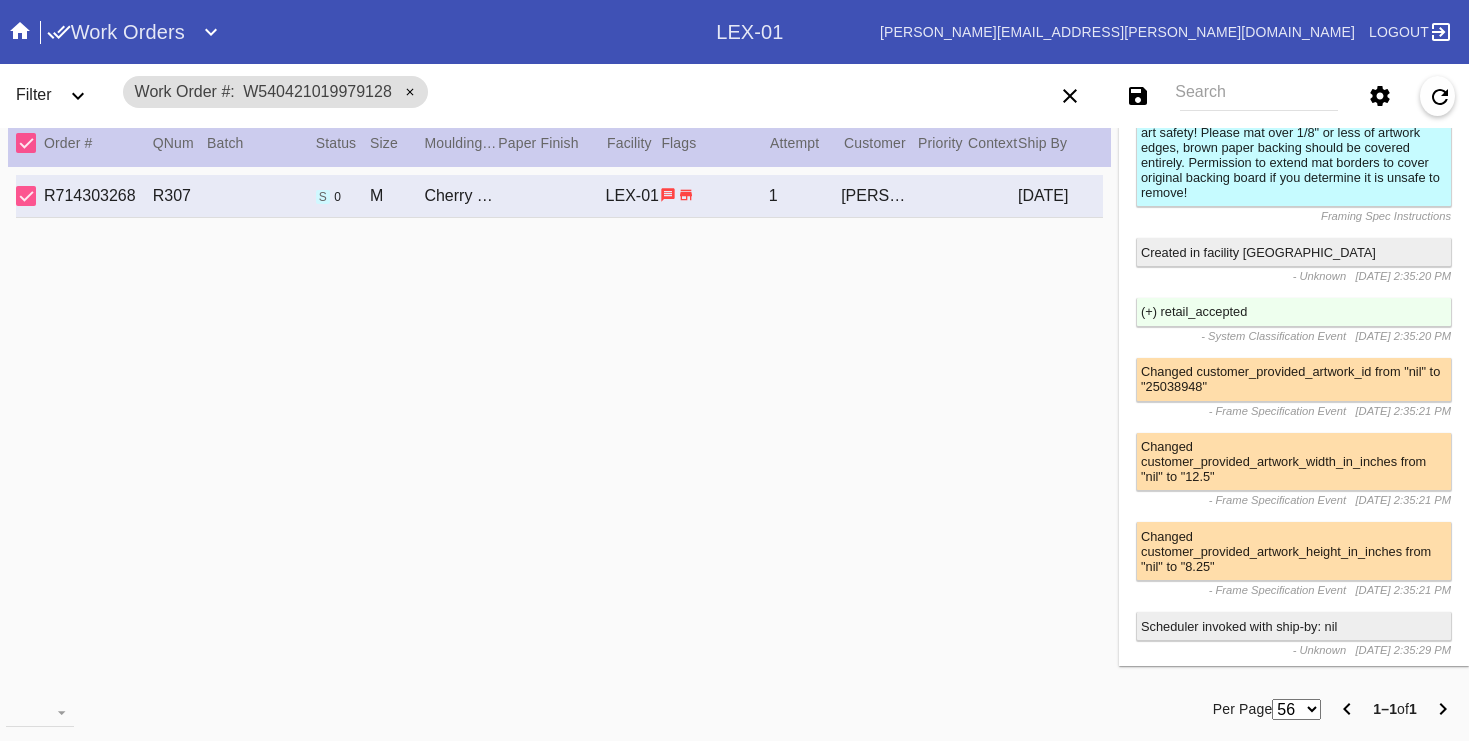 scroll, scrollTop: 0, scrollLeft: 0, axis: both 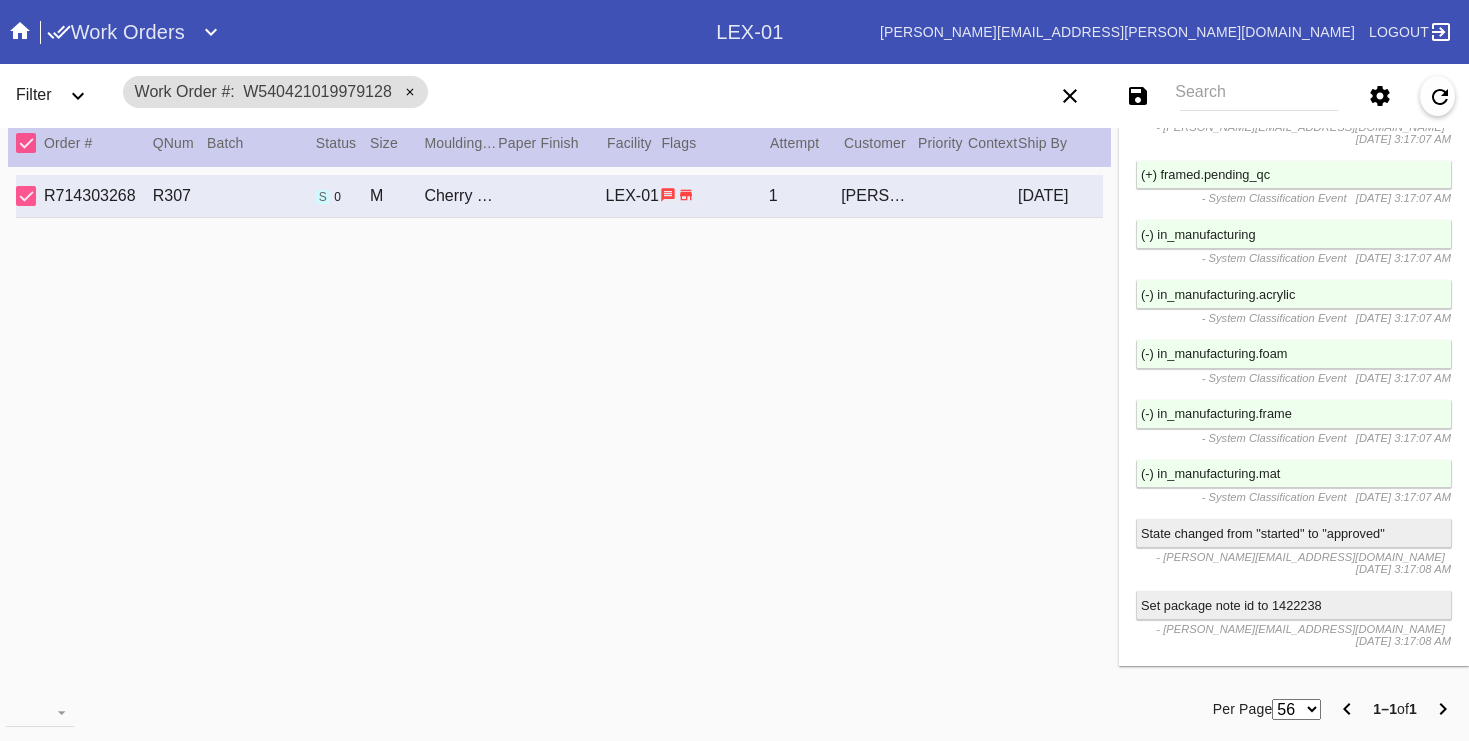 drag, startPoint x: 1357, startPoint y: 518, endPoint x: 1313, endPoint y: 518, distance: 44 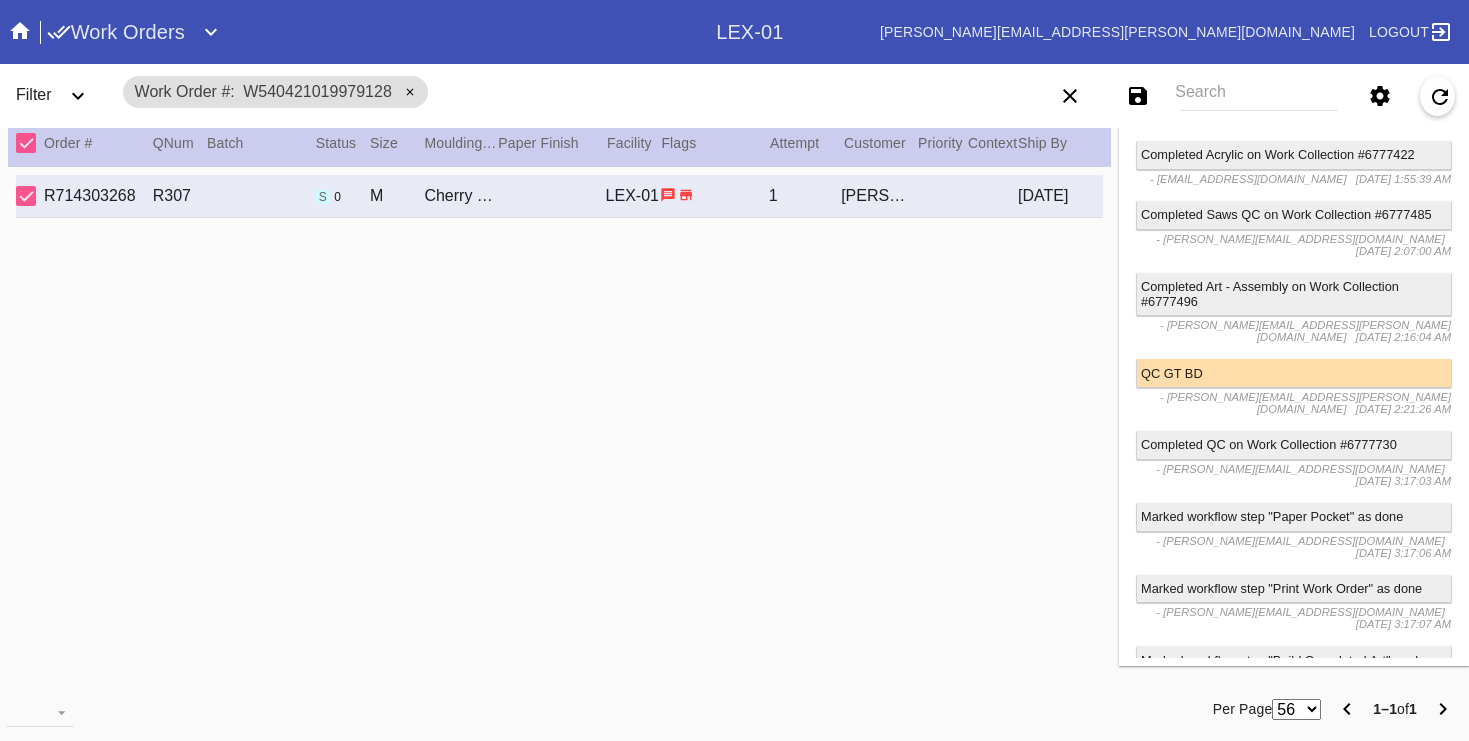 scroll, scrollTop: 7085, scrollLeft: 0, axis: vertical 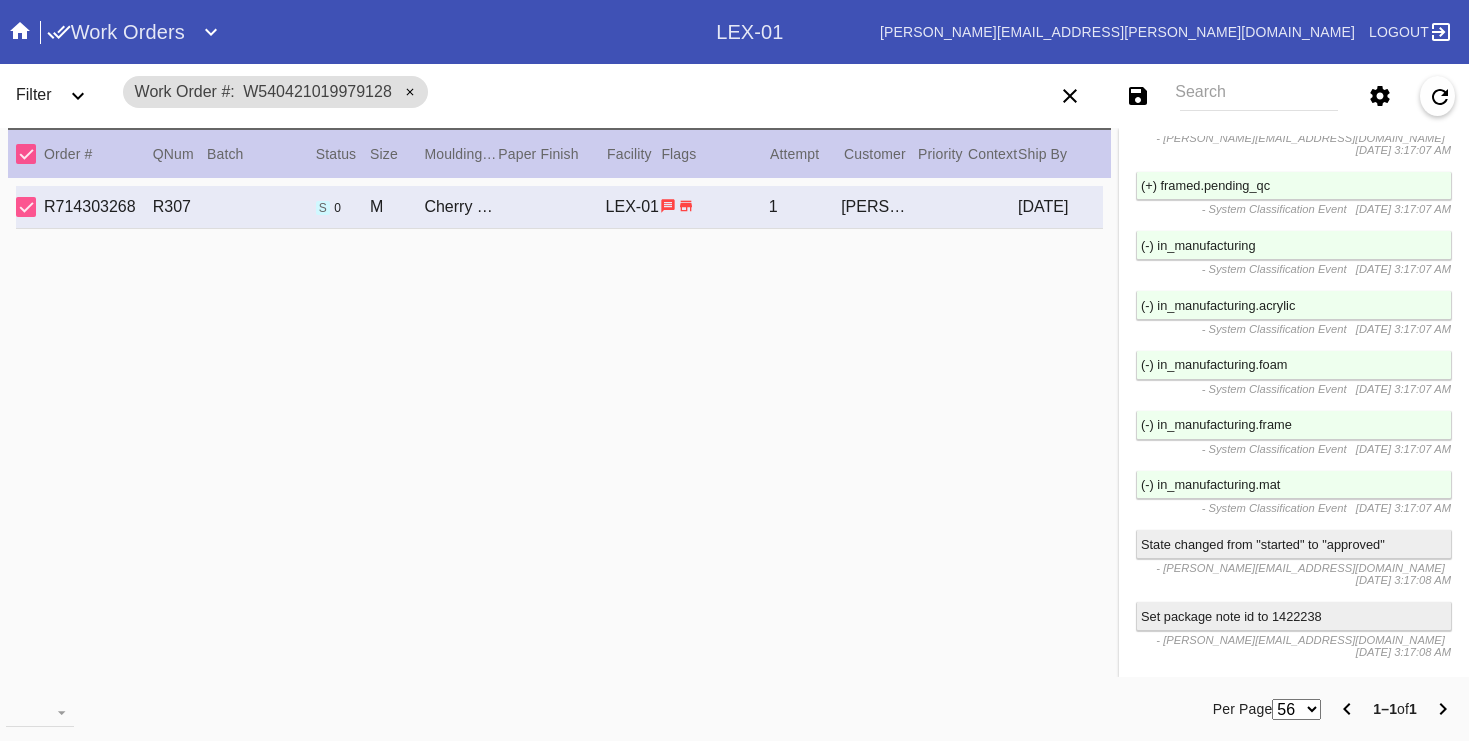 drag, startPoint x: 841, startPoint y: 204, endPoint x: 920, endPoint y: 207, distance: 79.05694 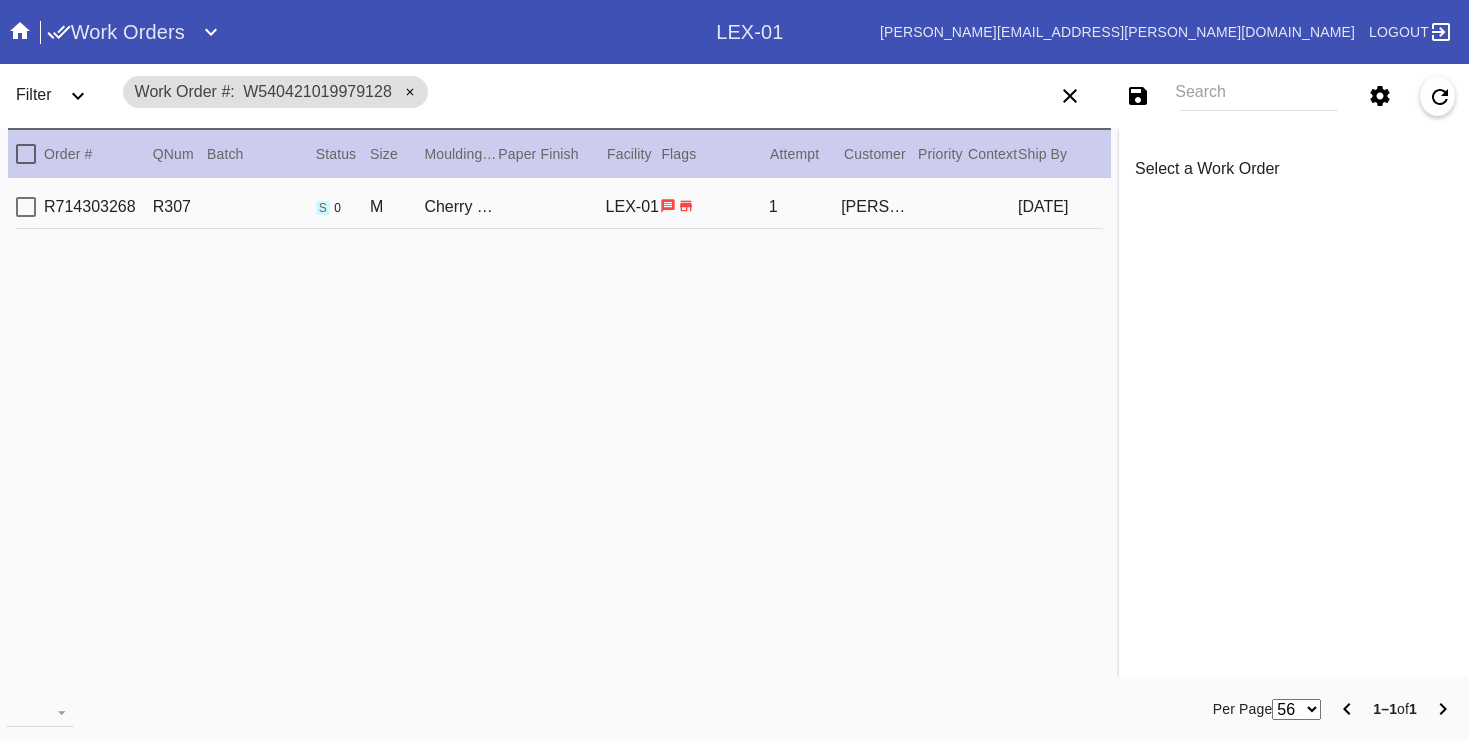 click on "R714303268 R307 s   0 M Cherry Round / Flour White LEX-01 1 [PERSON_NAME]
[DATE]" at bounding box center [559, 207] 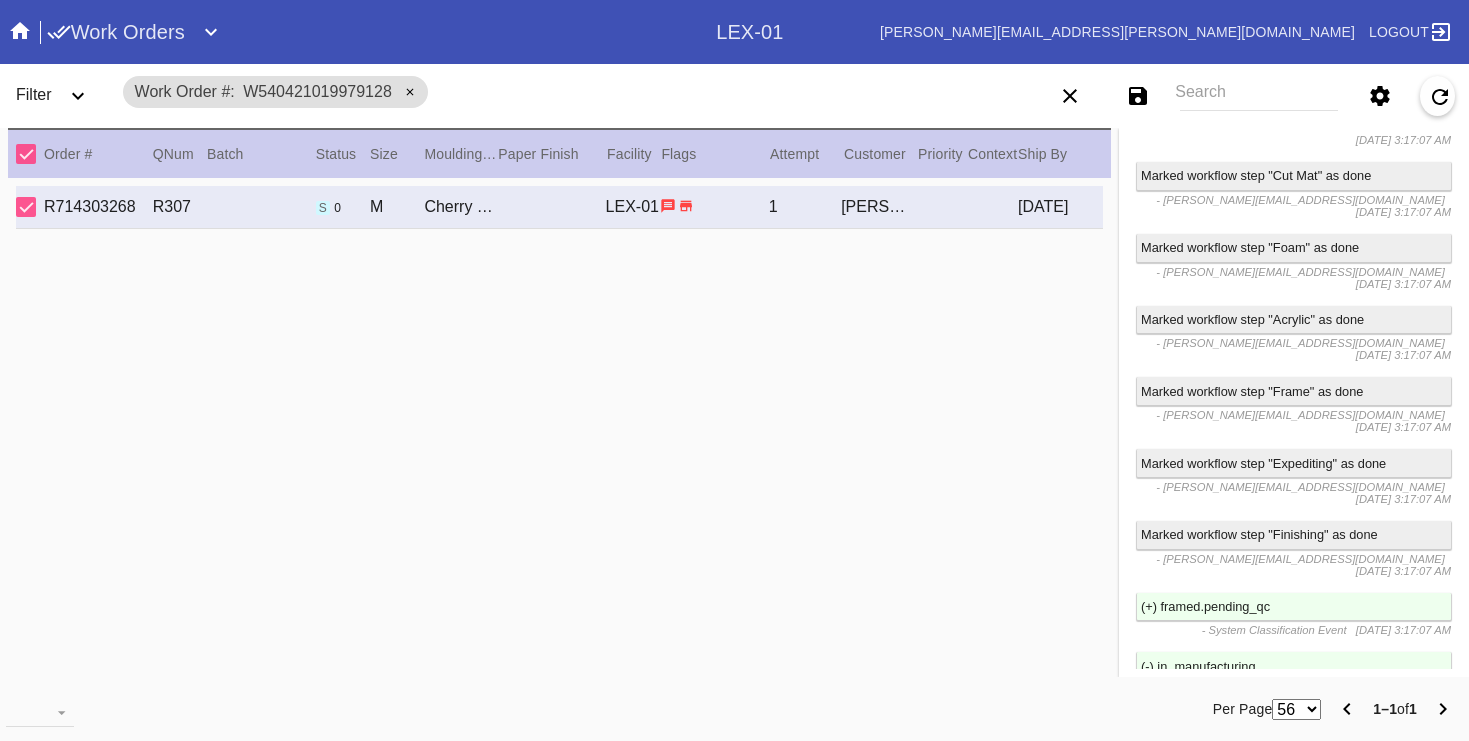 scroll, scrollTop: 7085, scrollLeft: 0, axis: vertical 